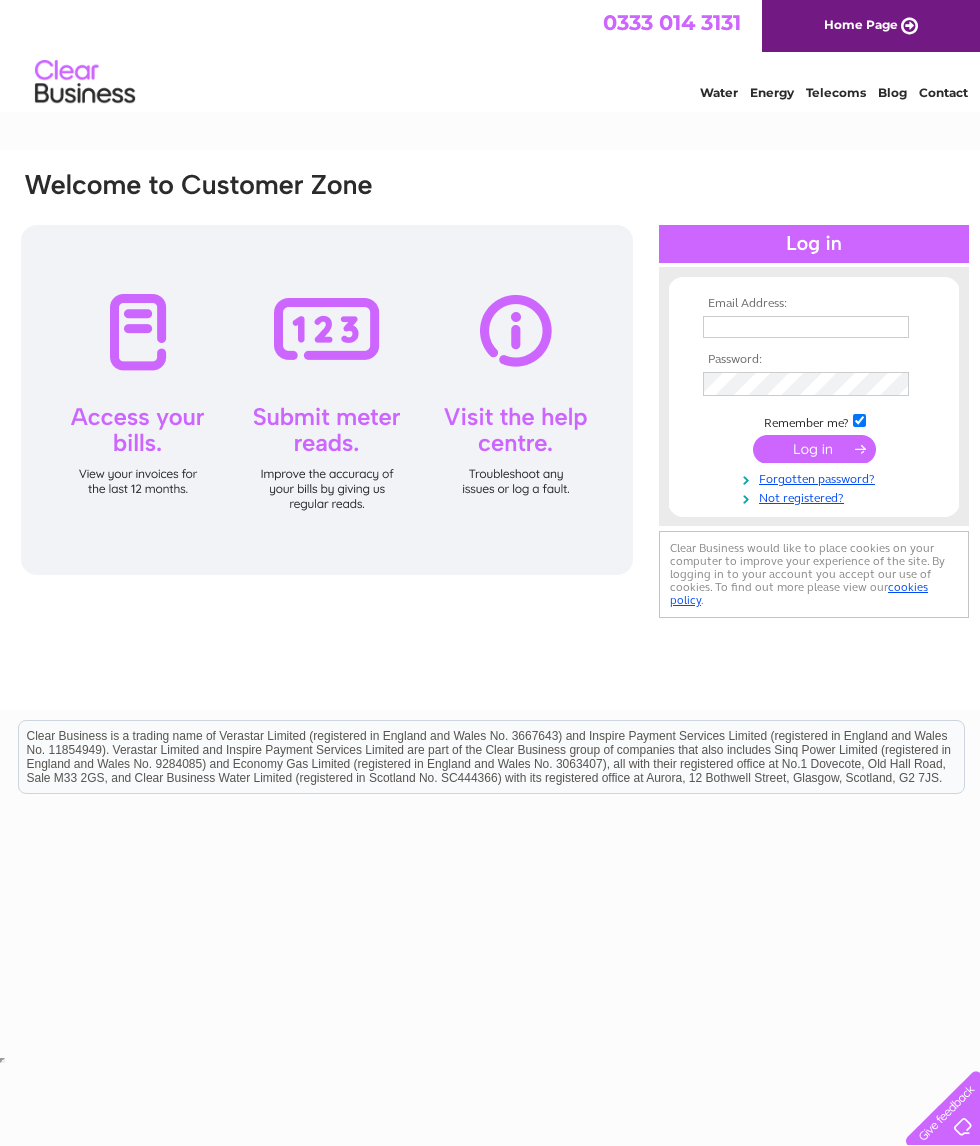 scroll, scrollTop: 0, scrollLeft: 0, axis: both 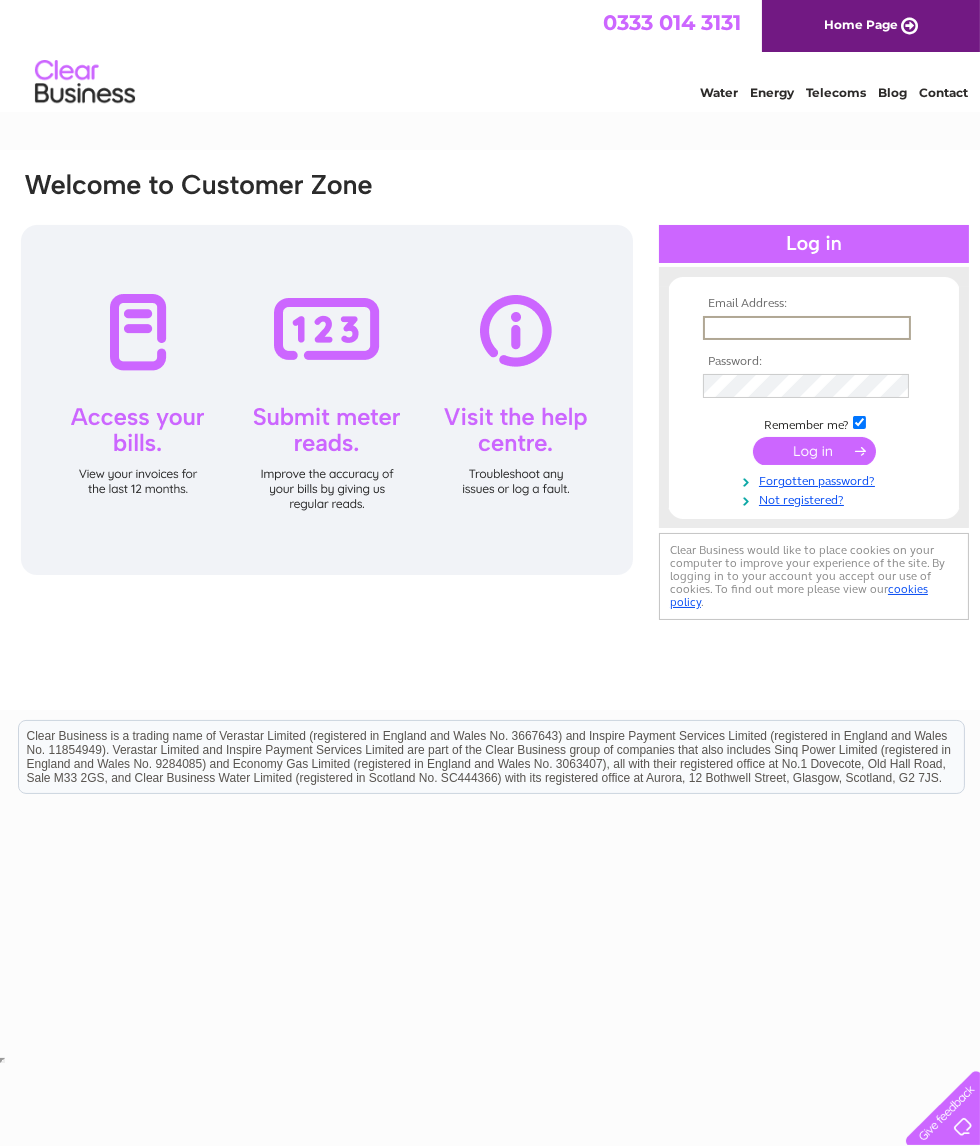 type on "Sanjev23@hotmail.com" 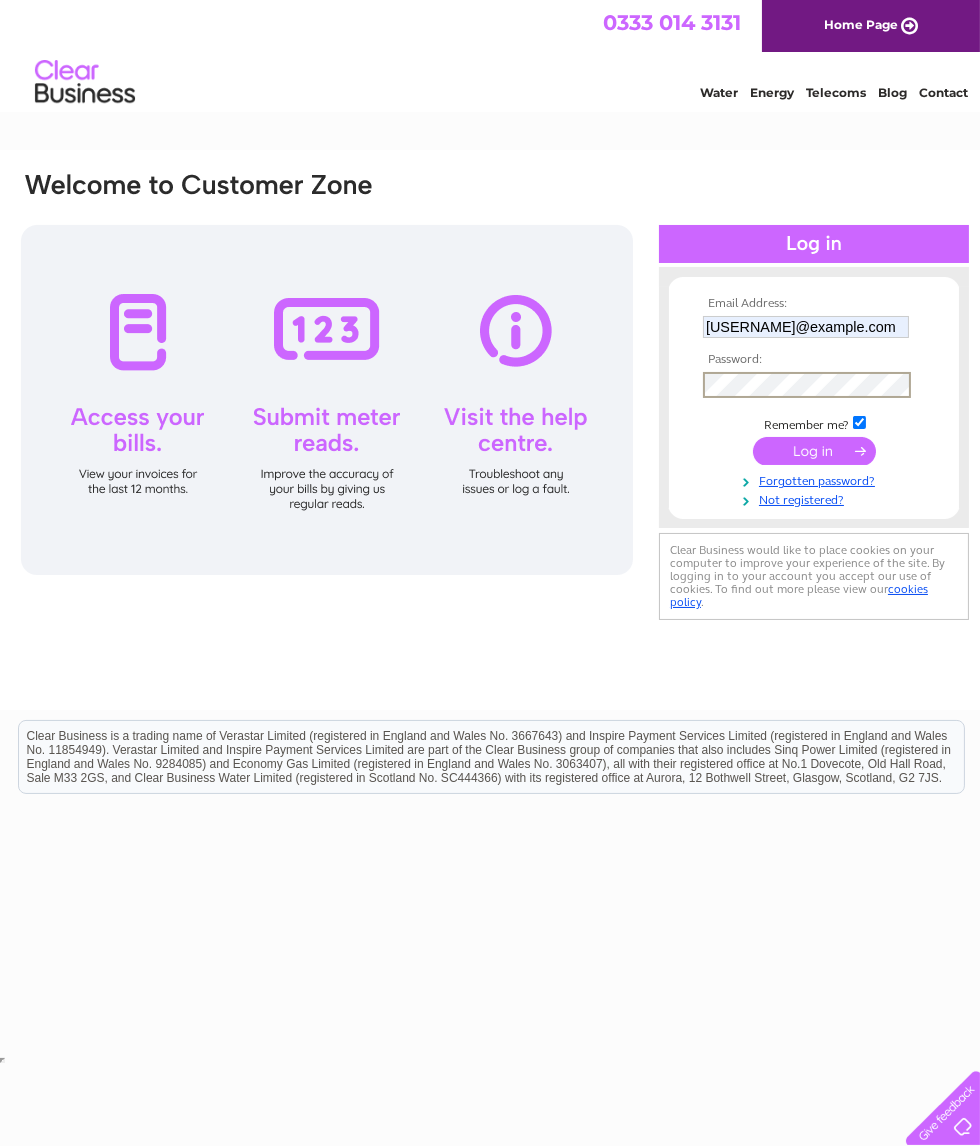 click at bounding box center [814, 451] 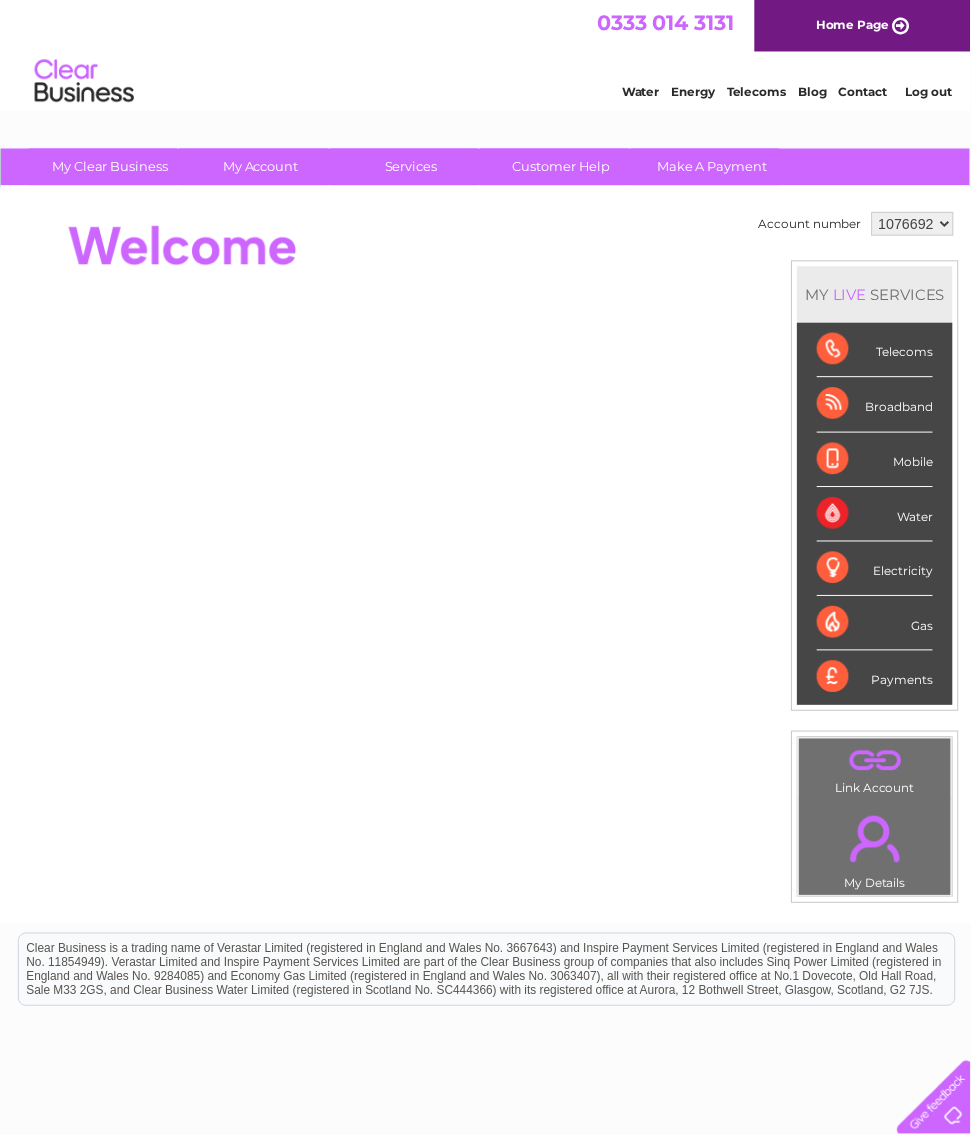 scroll, scrollTop: 0, scrollLeft: 0, axis: both 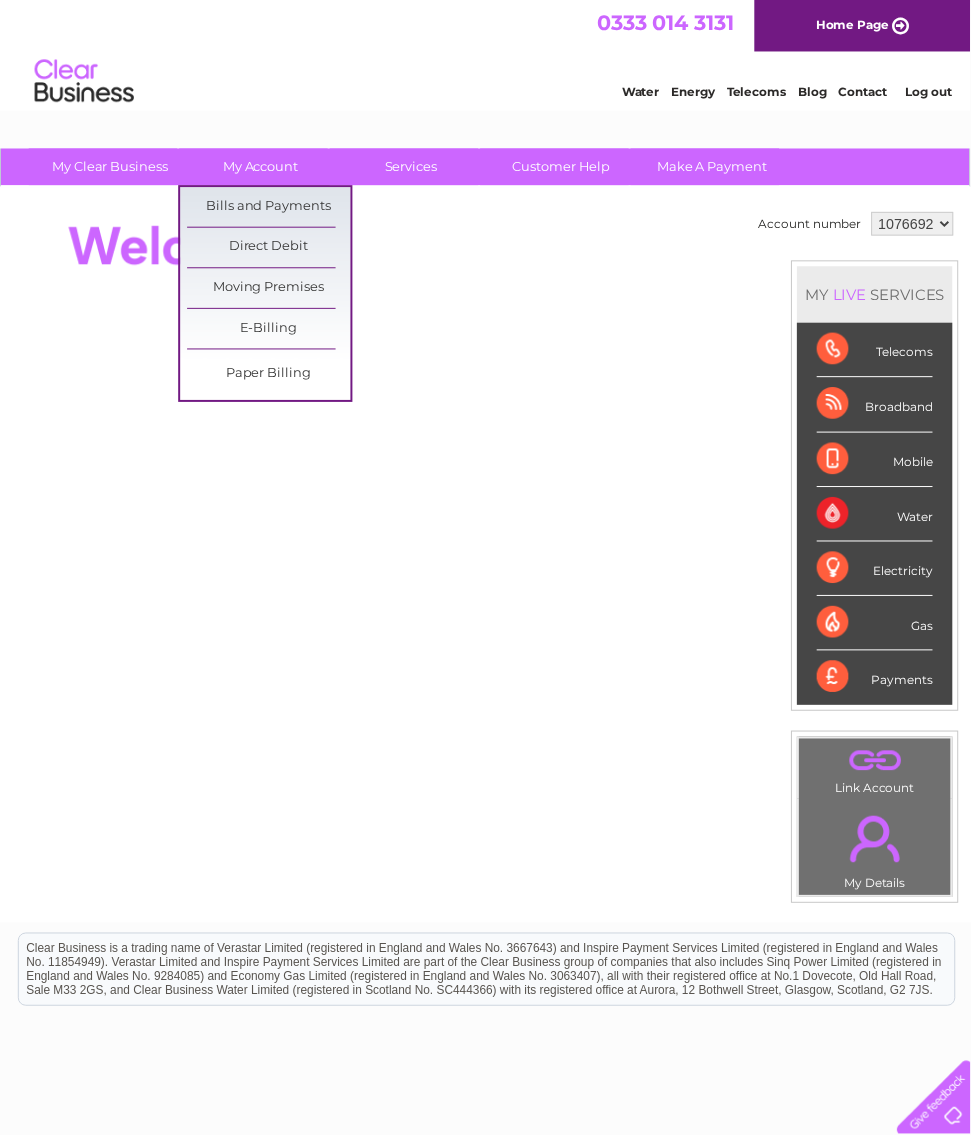click on "Bills and Payments" at bounding box center (271, 209) 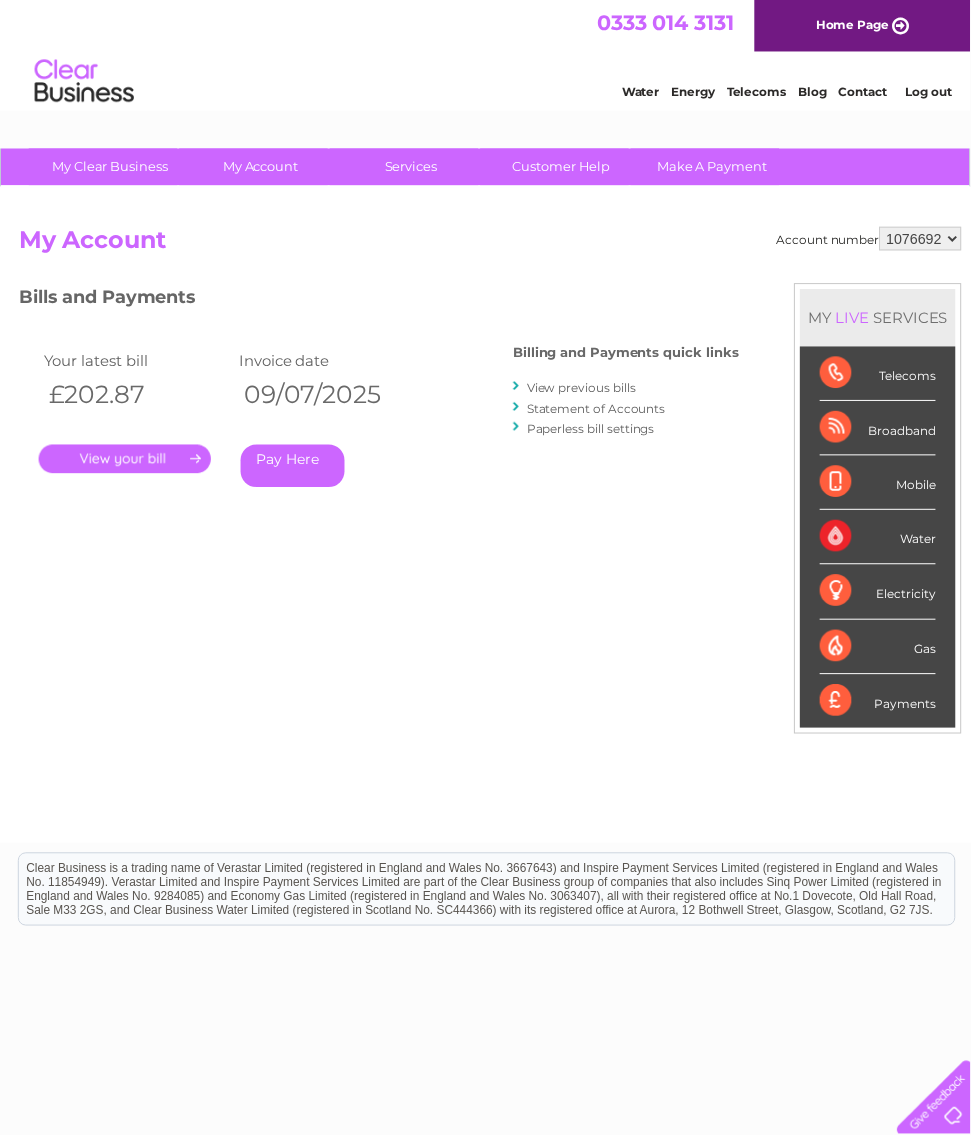 scroll, scrollTop: 0, scrollLeft: 0, axis: both 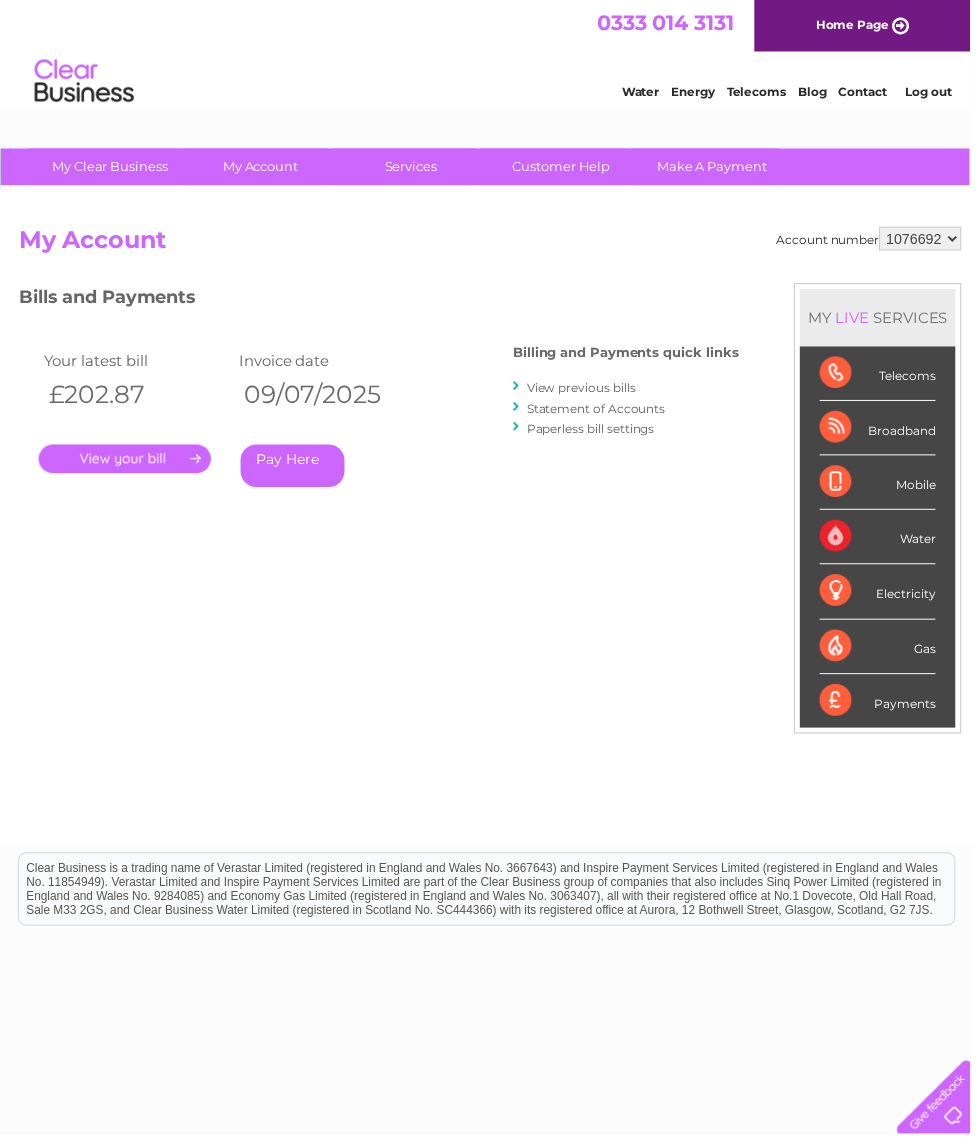 click on "." at bounding box center (126, 463) 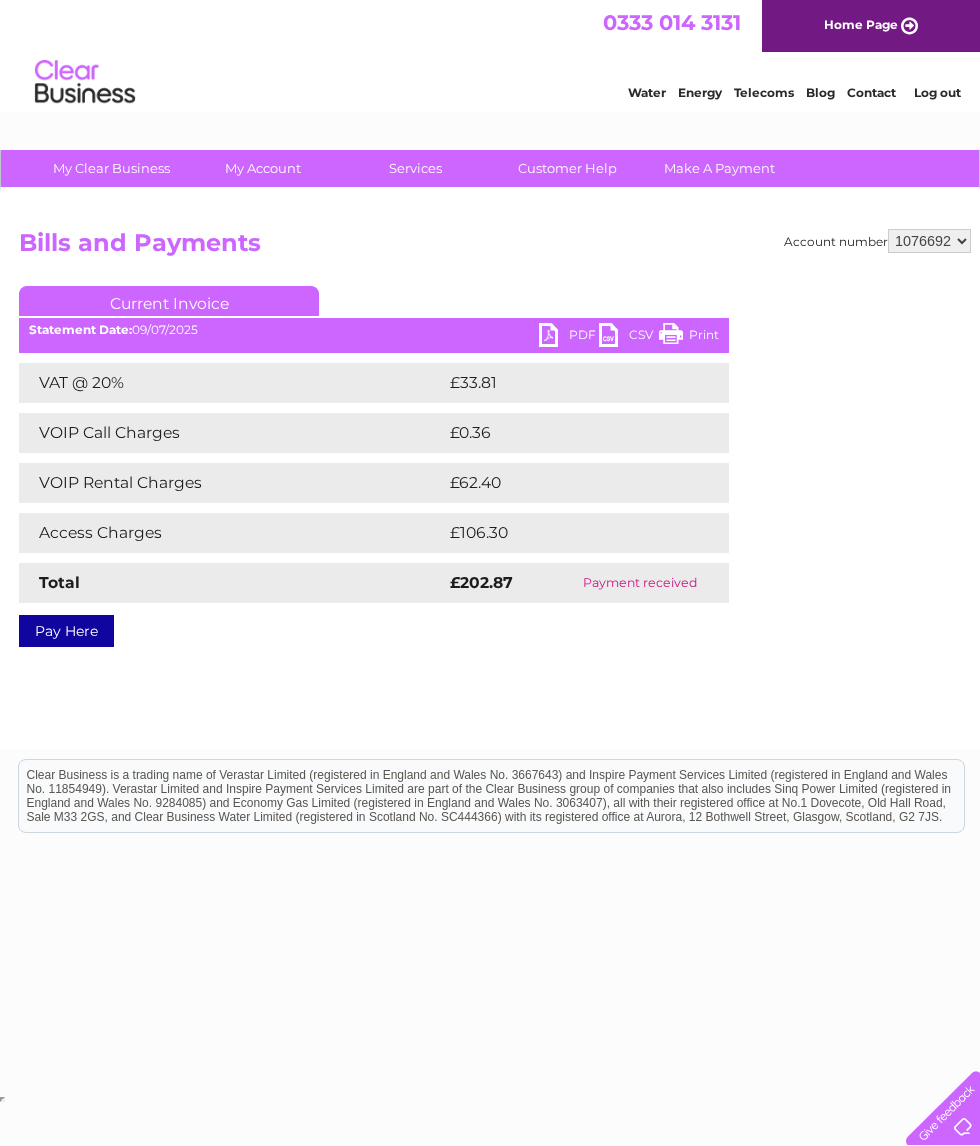 scroll, scrollTop: 0, scrollLeft: 0, axis: both 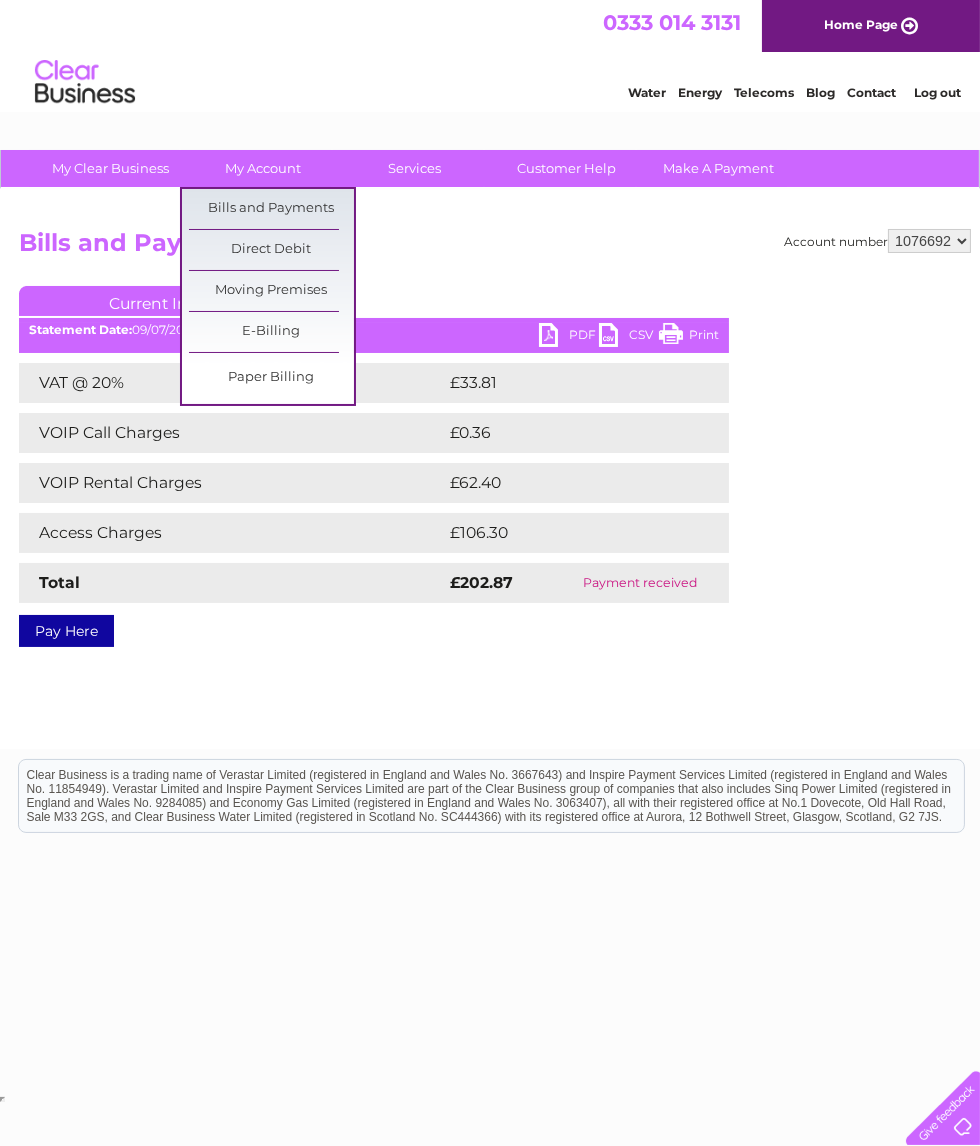click on "Bills and Payments" at bounding box center [271, 209] 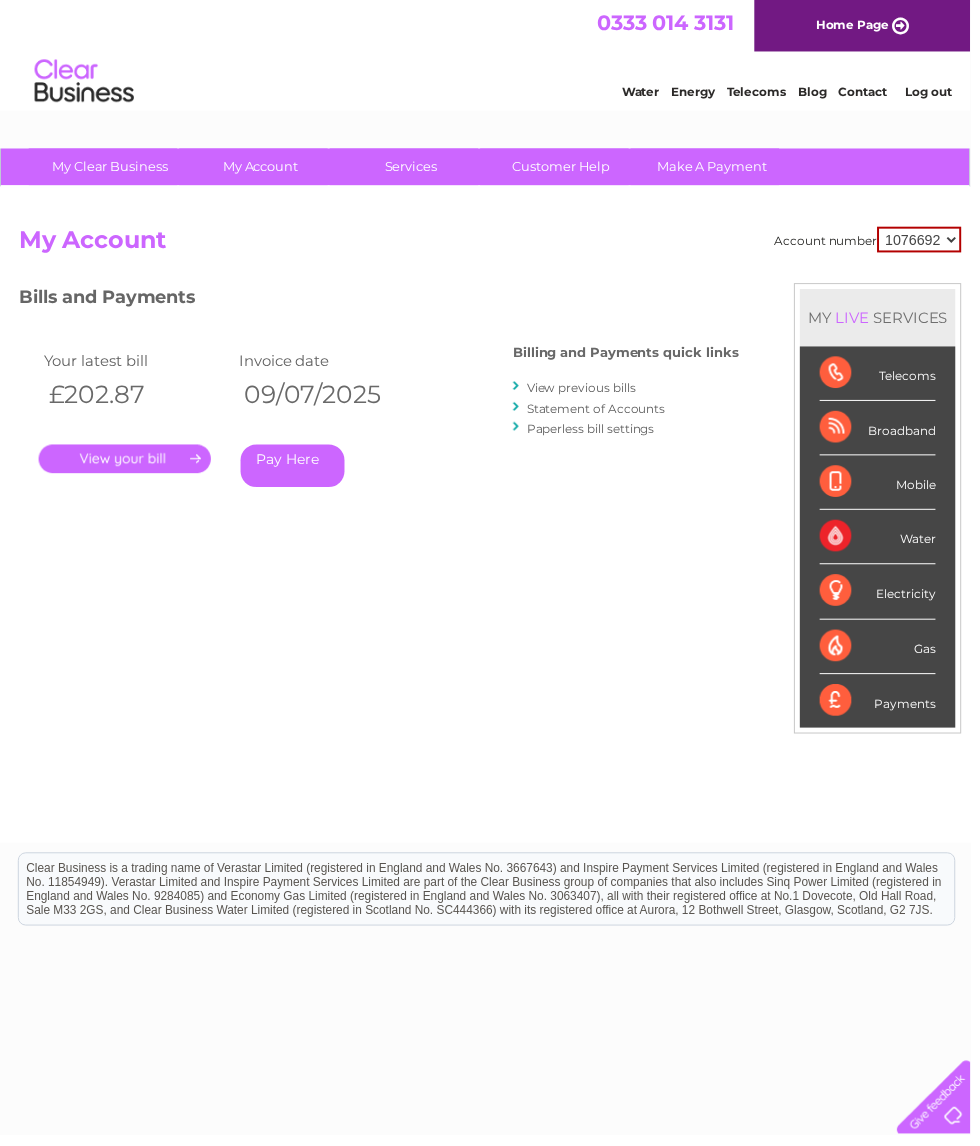scroll, scrollTop: 0, scrollLeft: 0, axis: both 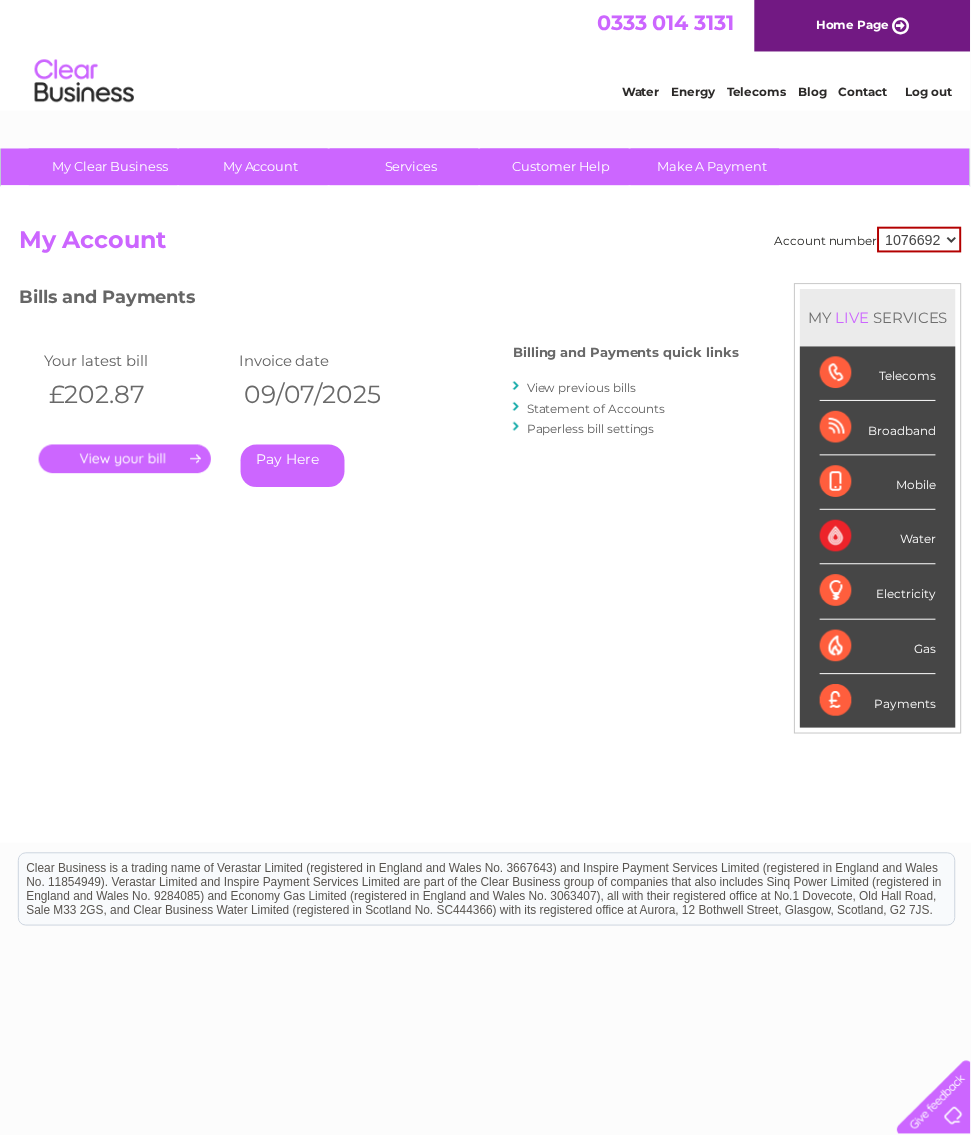 click on "View previous bills" at bounding box center (587, 391) 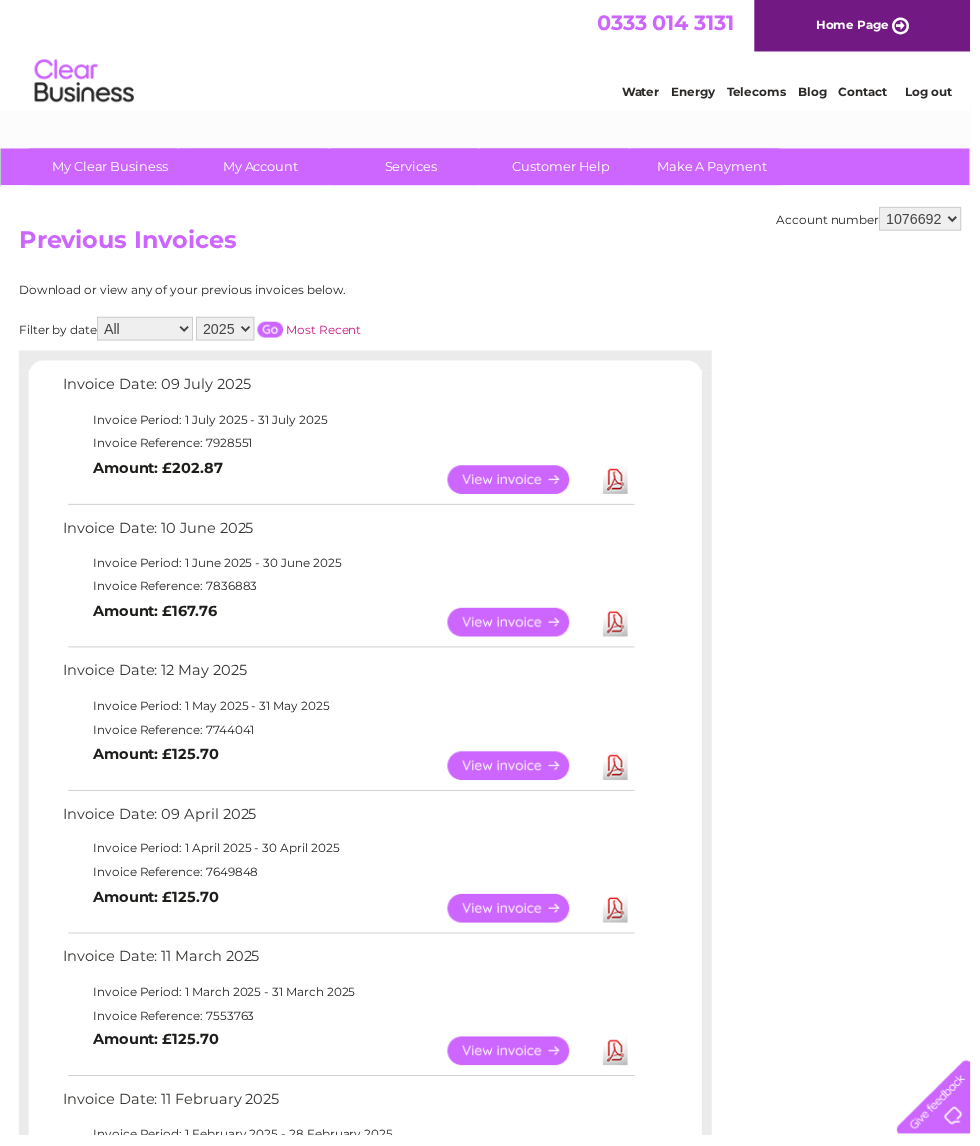 scroll, scrollTop: 0, scrollLeft: 0, axis: both 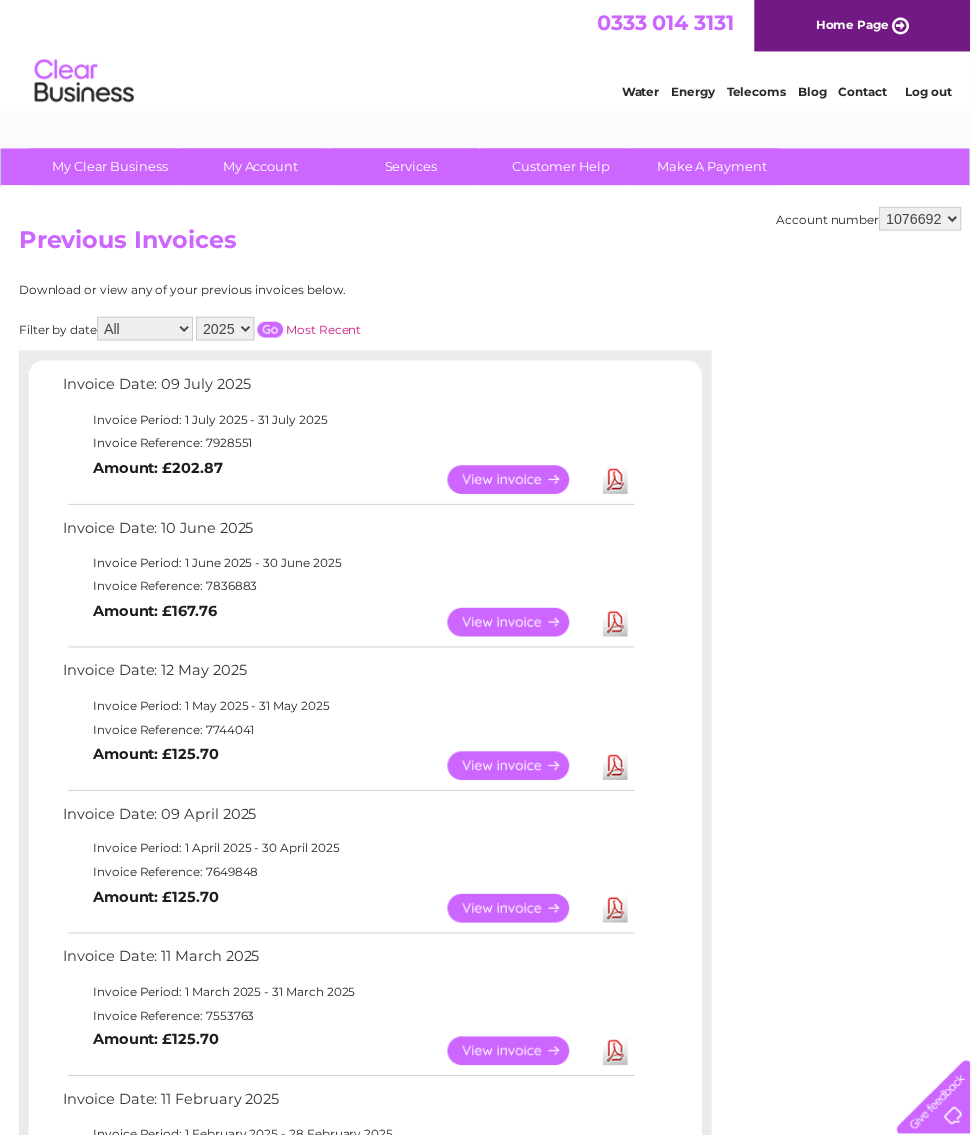 click on "View" at bounding box center [525, 628] 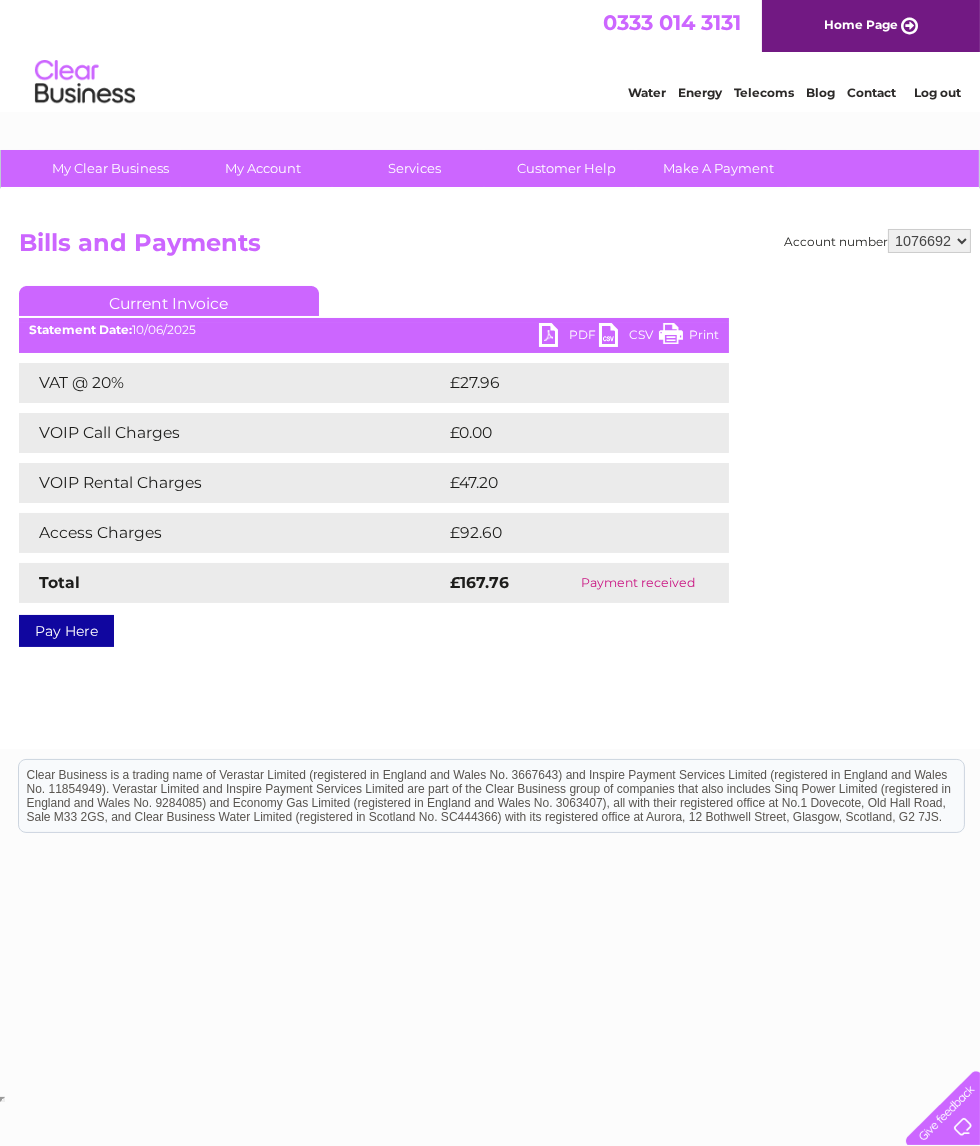 scroll, scrollTop: 0, scrollLeft: 0, axis: both 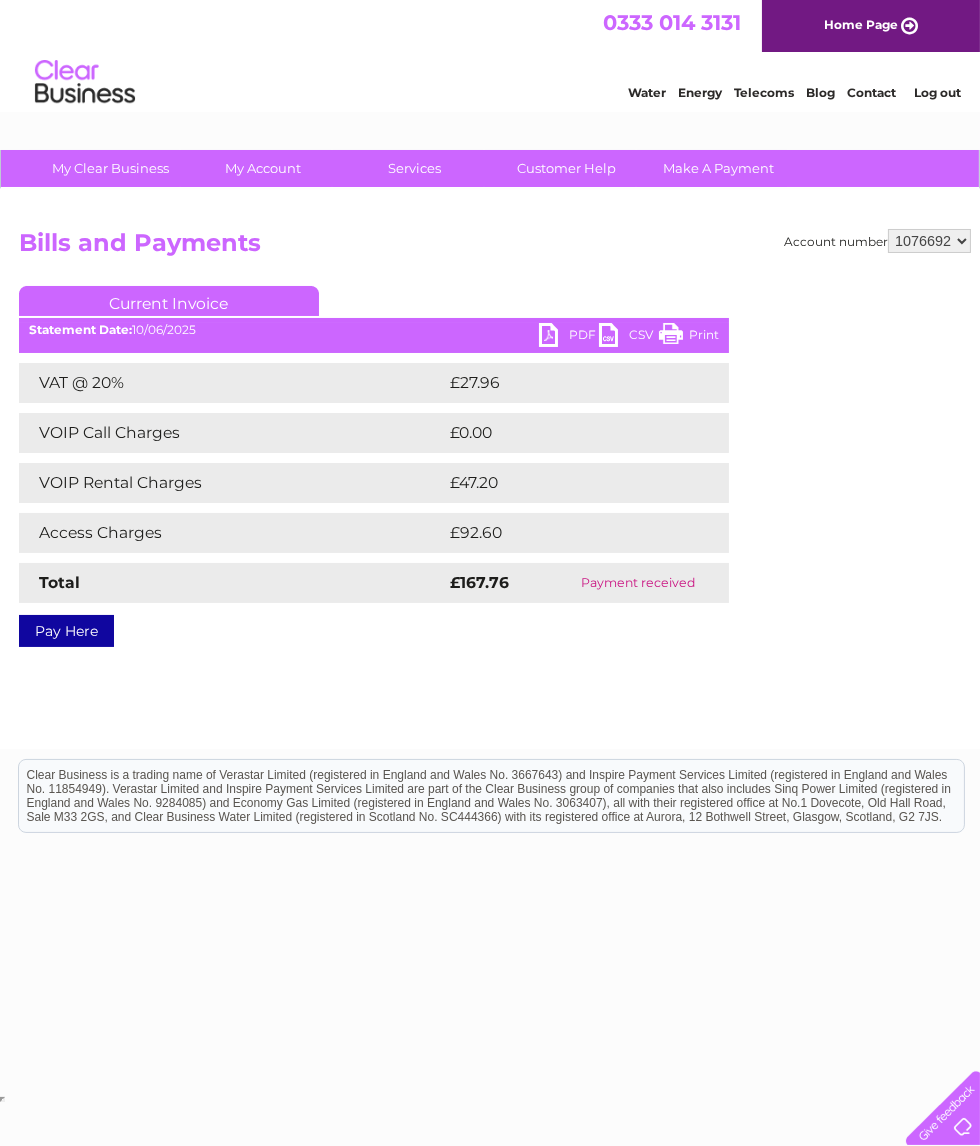 click on "PDF" at bounding box center (569, 337) 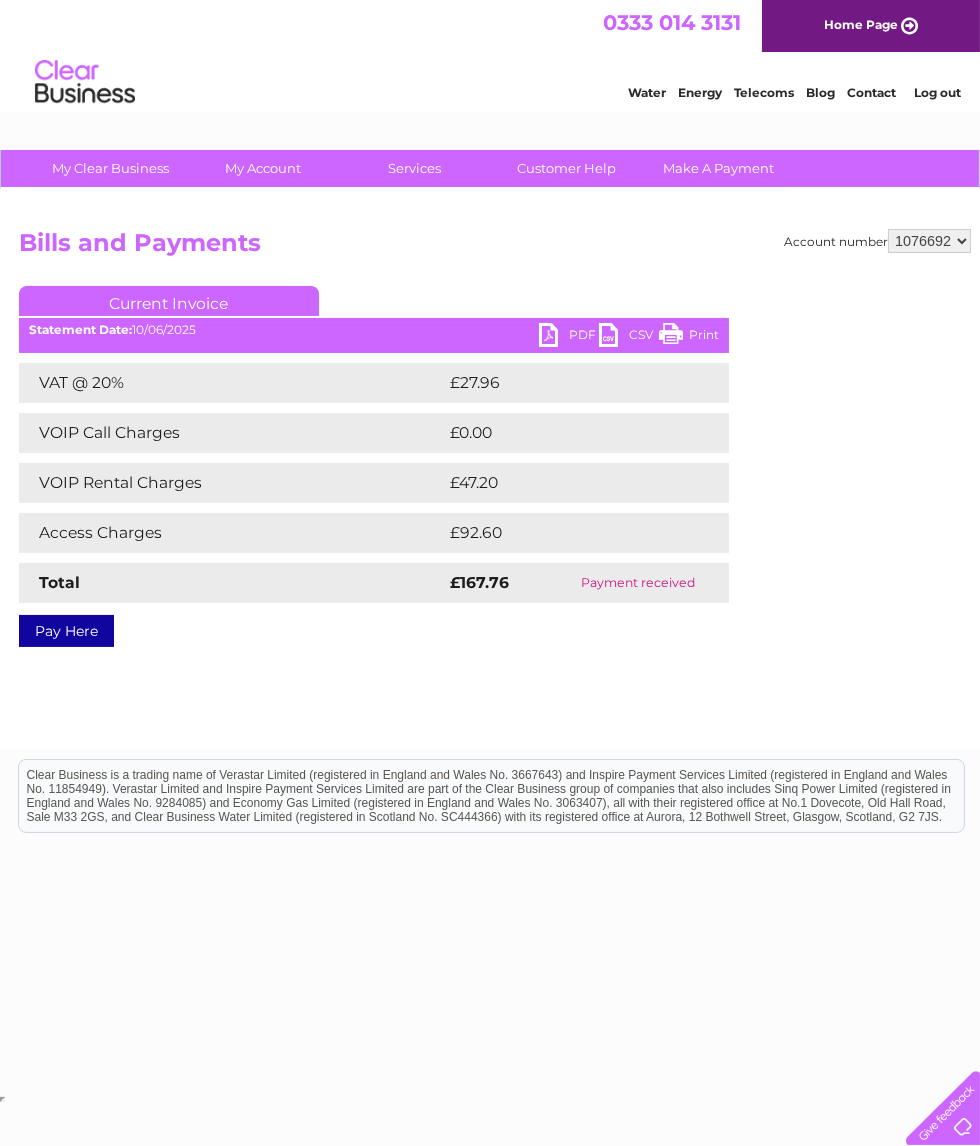 scroll, scrollTop: 0, scrollLeft: 0, axis: both 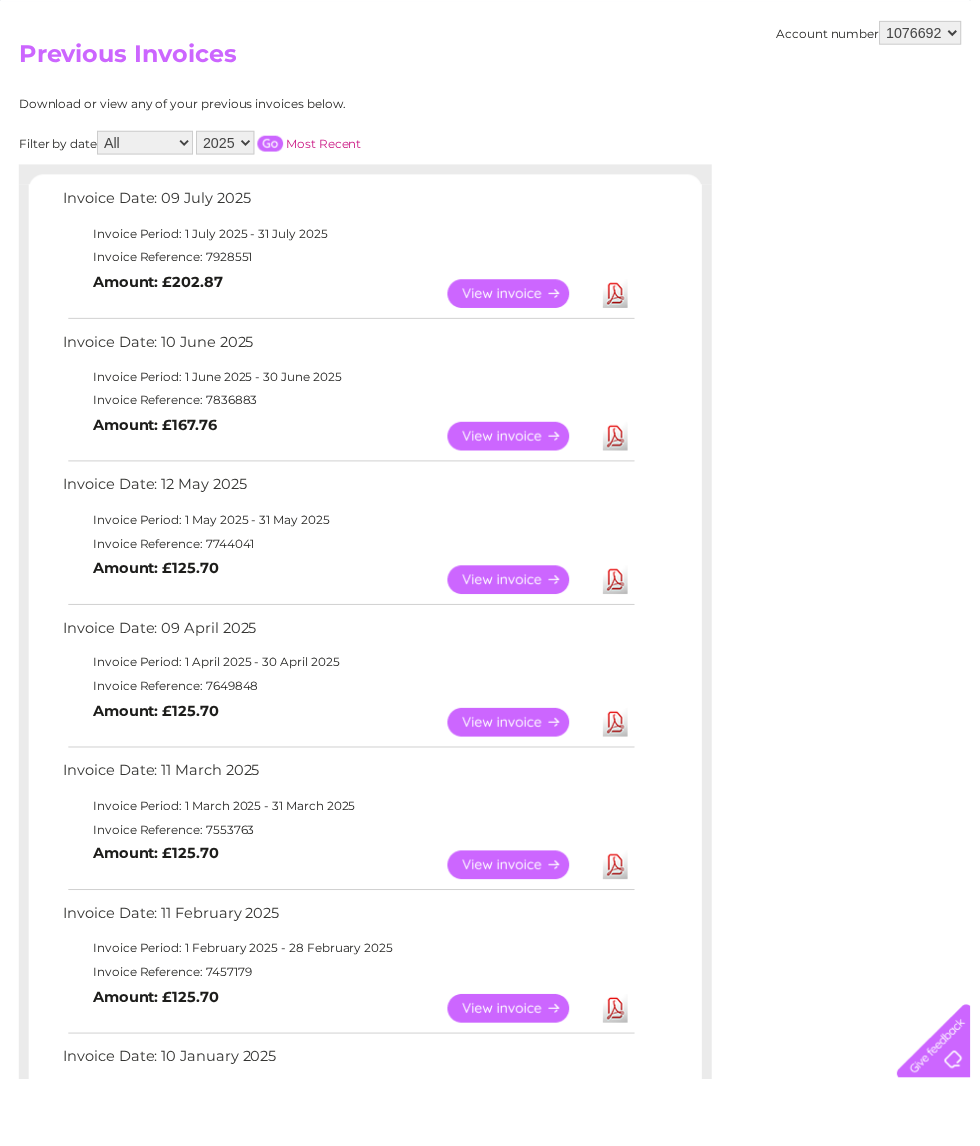 click on "View" at bounding box center [525, 642] 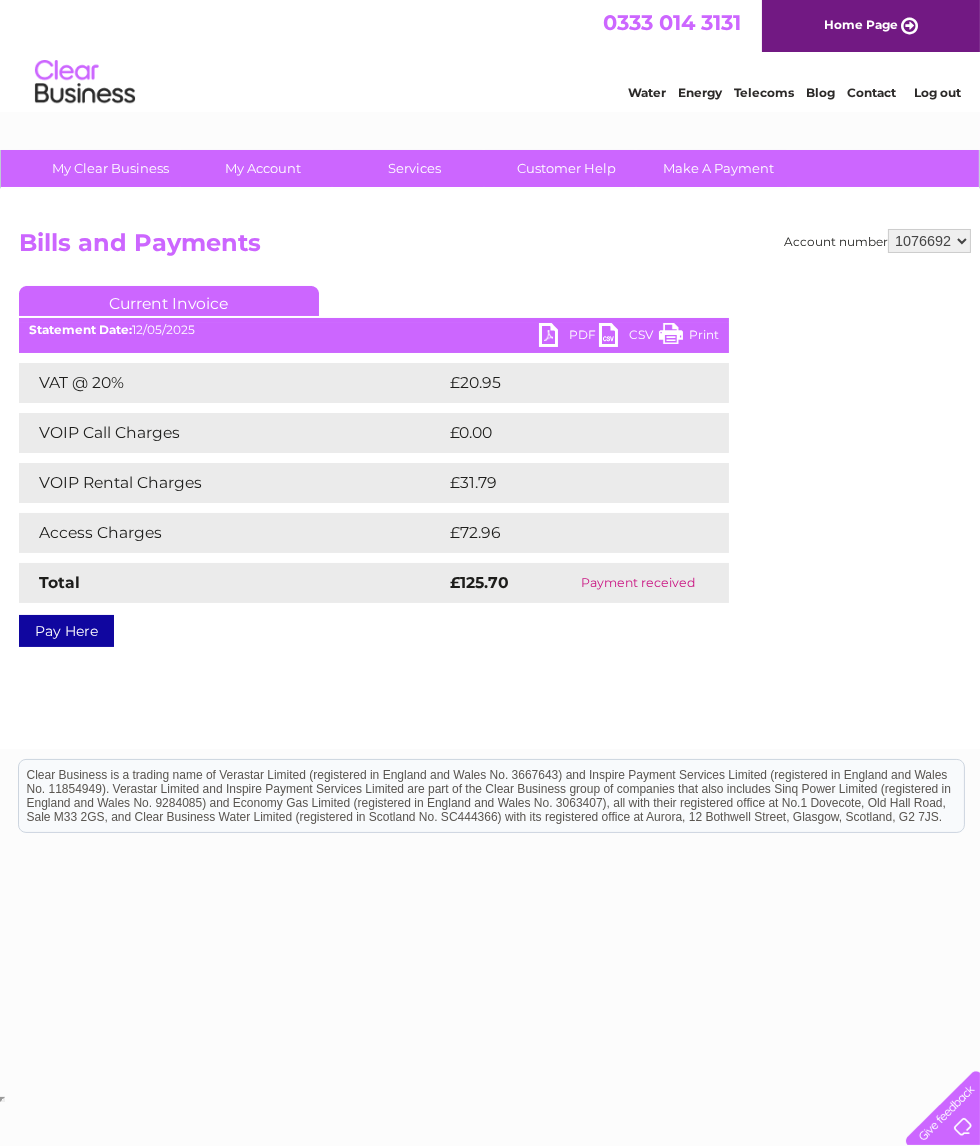 scroll, scrollTop: 0, scrollLeft: 0, axis: both 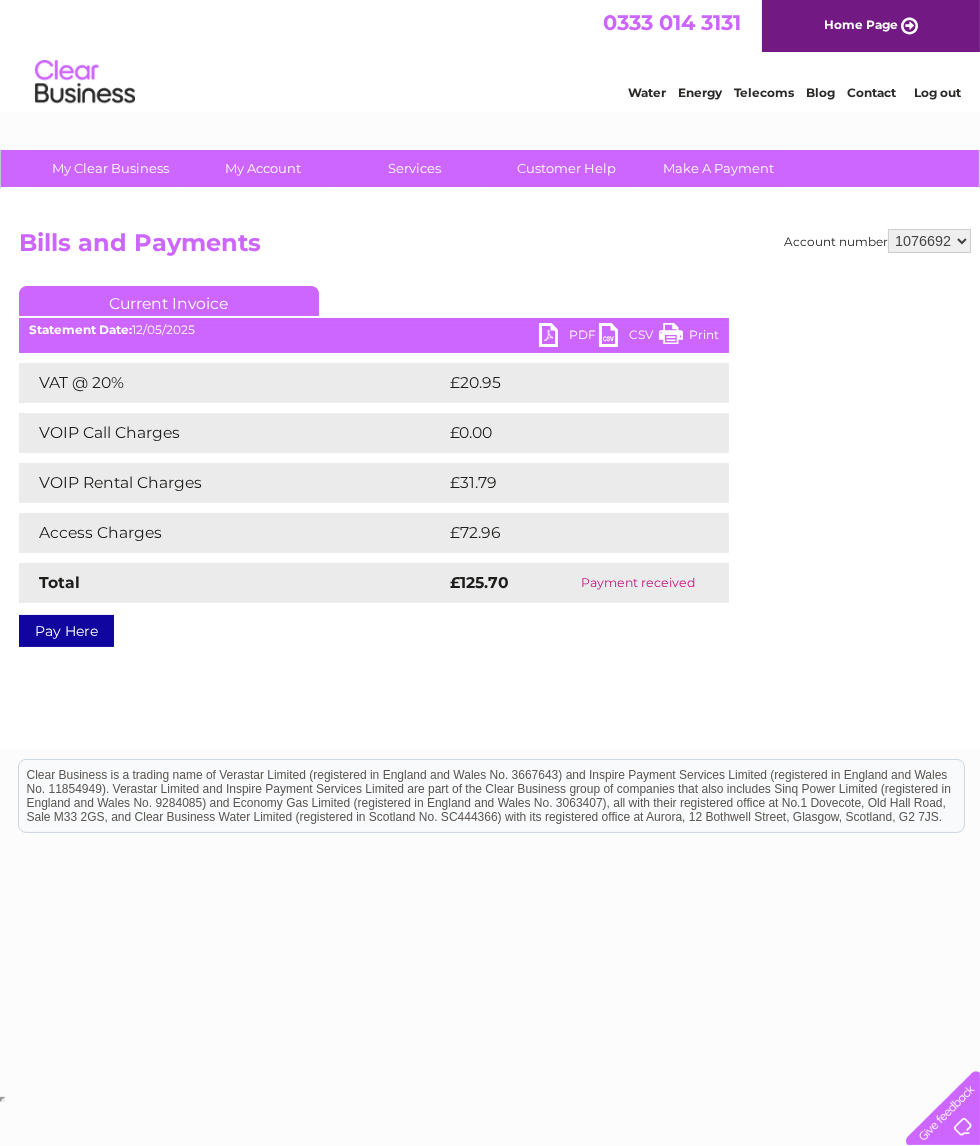 click on "PDF" at bounding box center [569, 337] 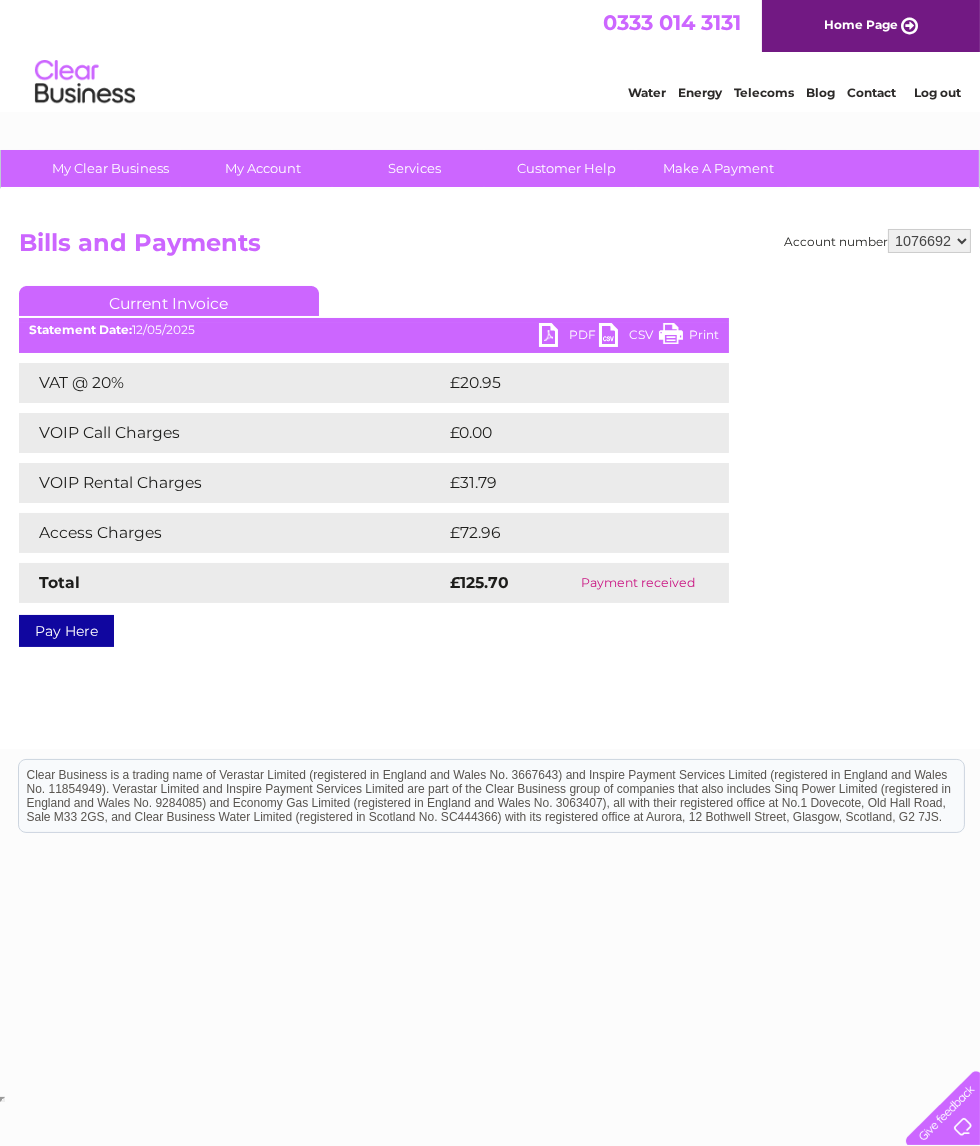 scroll, scrollTop: 0, scrollLeft: 0, axis: both 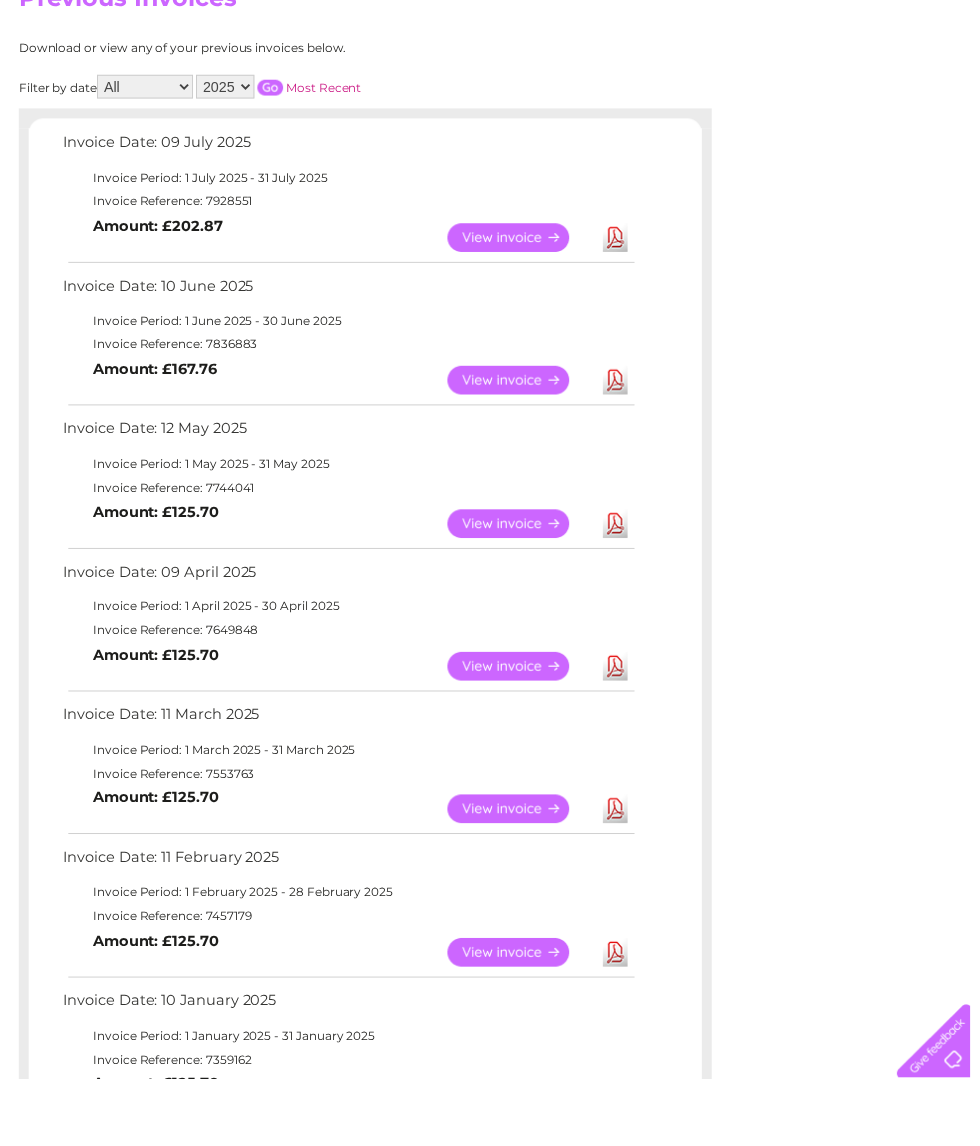 click on "View" at bounding box center [525, 729] 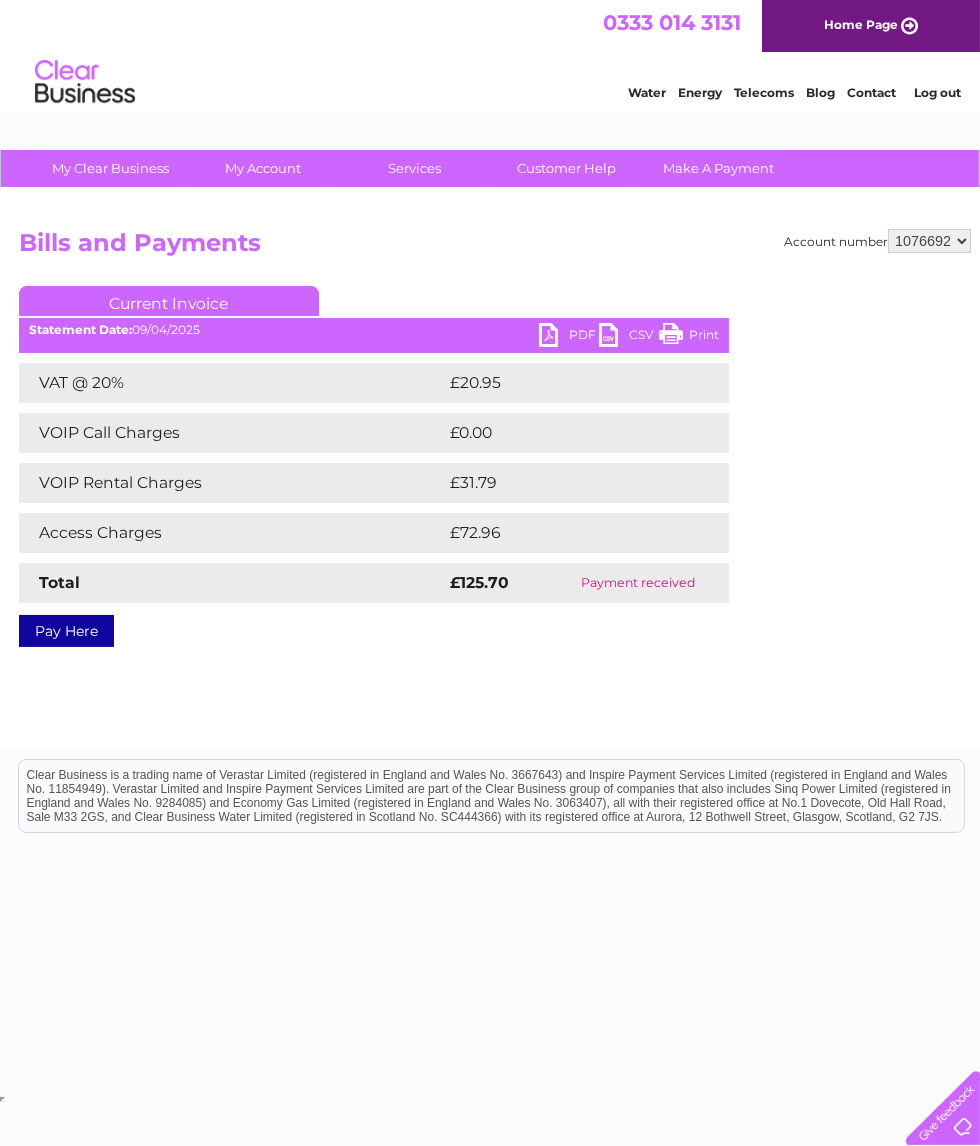 scroll, scrollTop: 0, scrollLeft: 0, axis: both 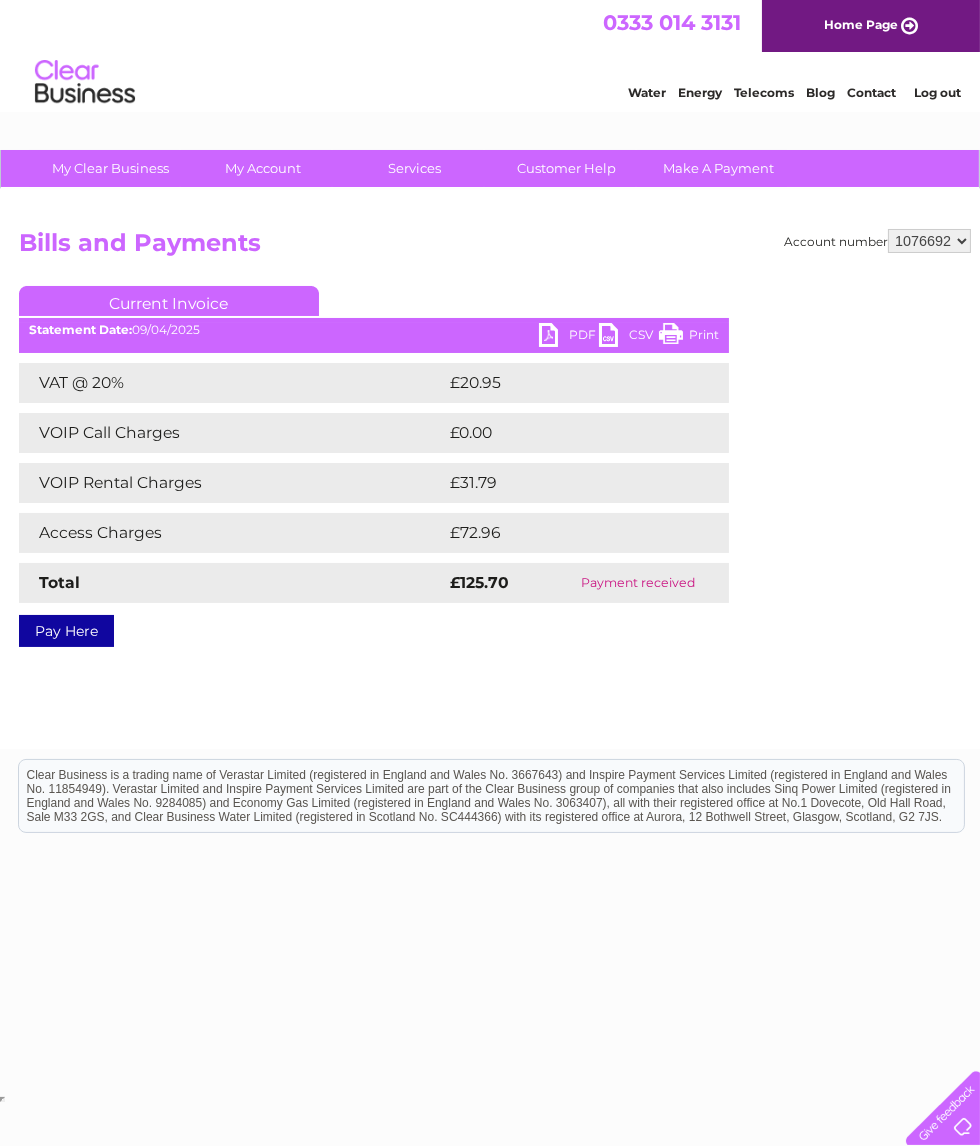 click on "PDF" at bounding box center (569, 337) 